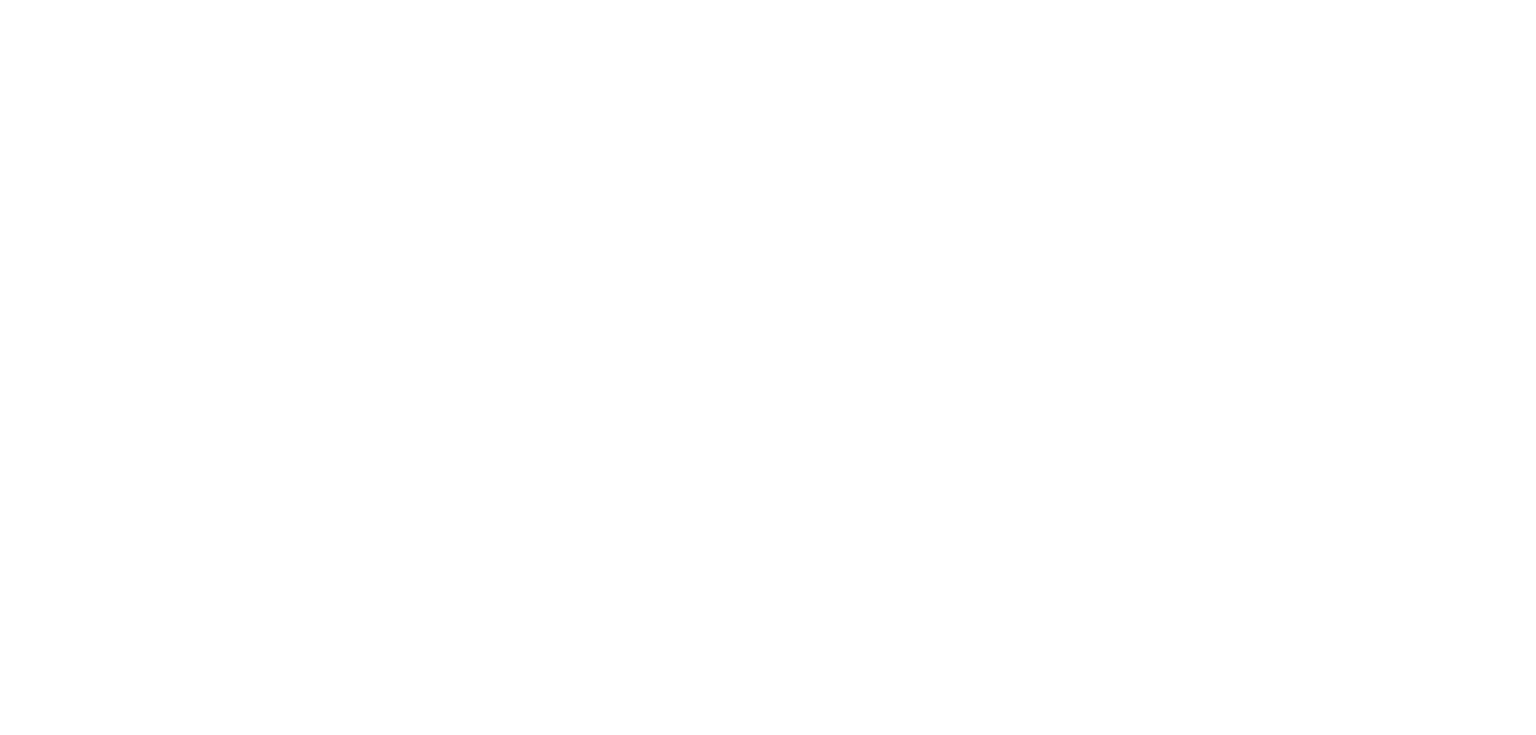 scroll, scrollTop: 0, scrollLeft: 0, axis: both 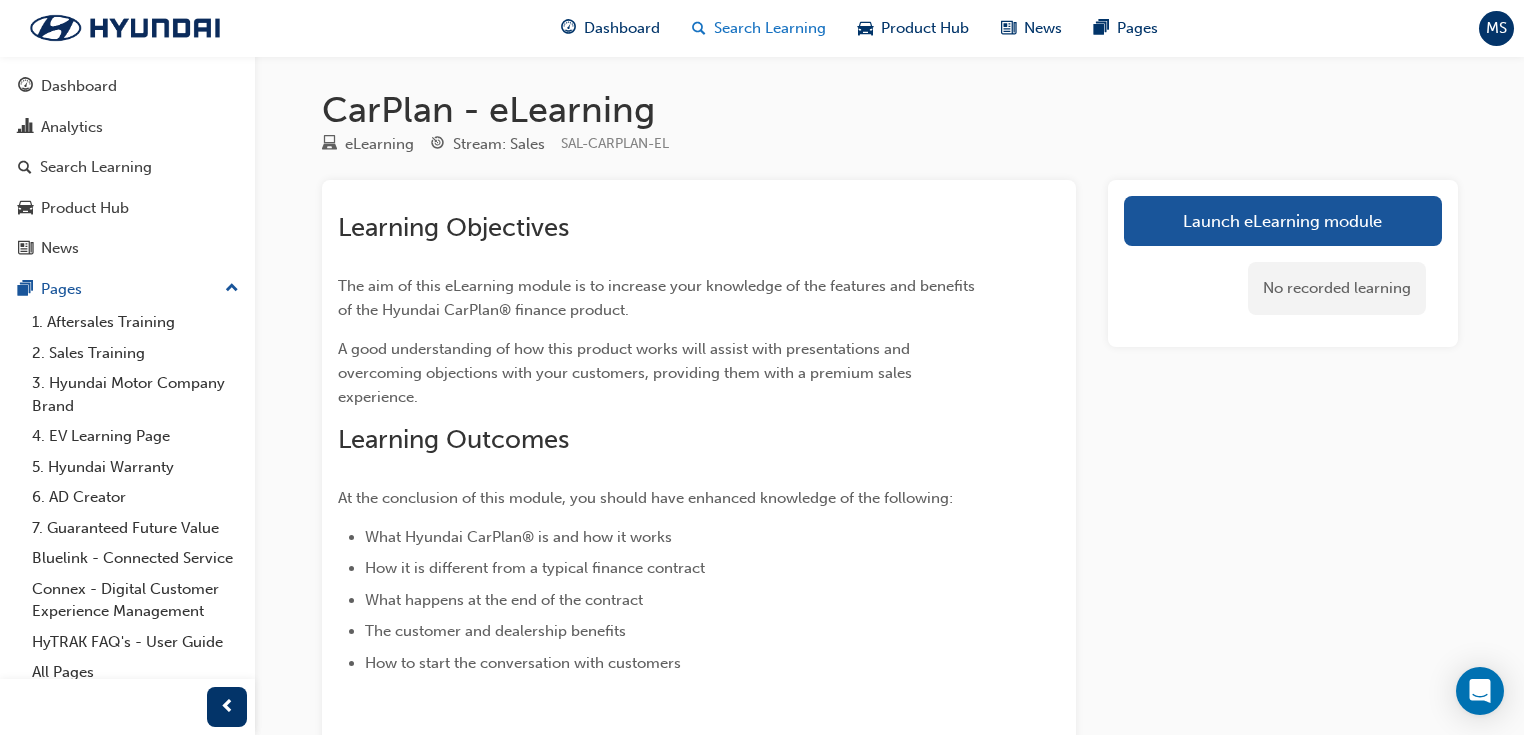 click on "Search Learning" at bounding box center (770, 28) 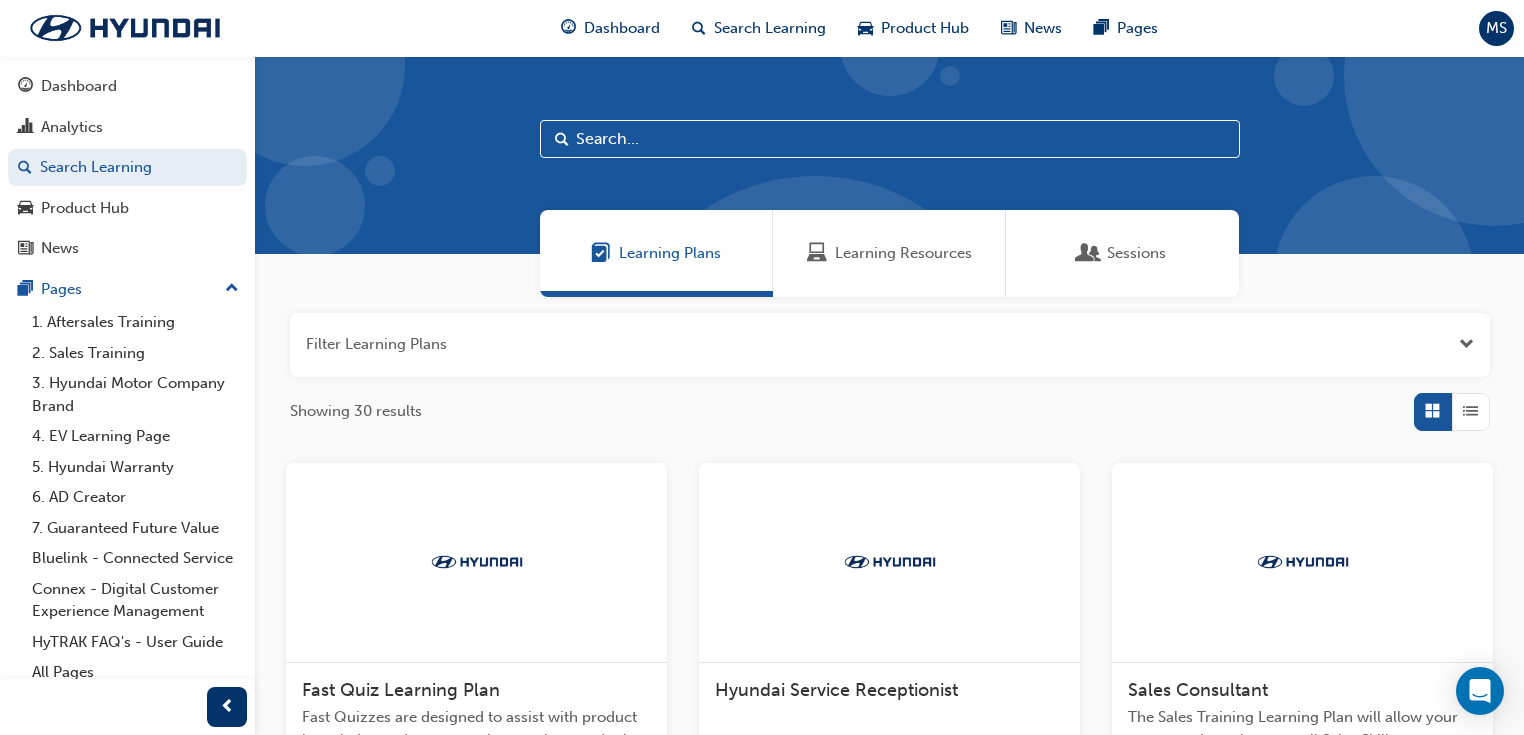 click at bounding box center (890, 139) 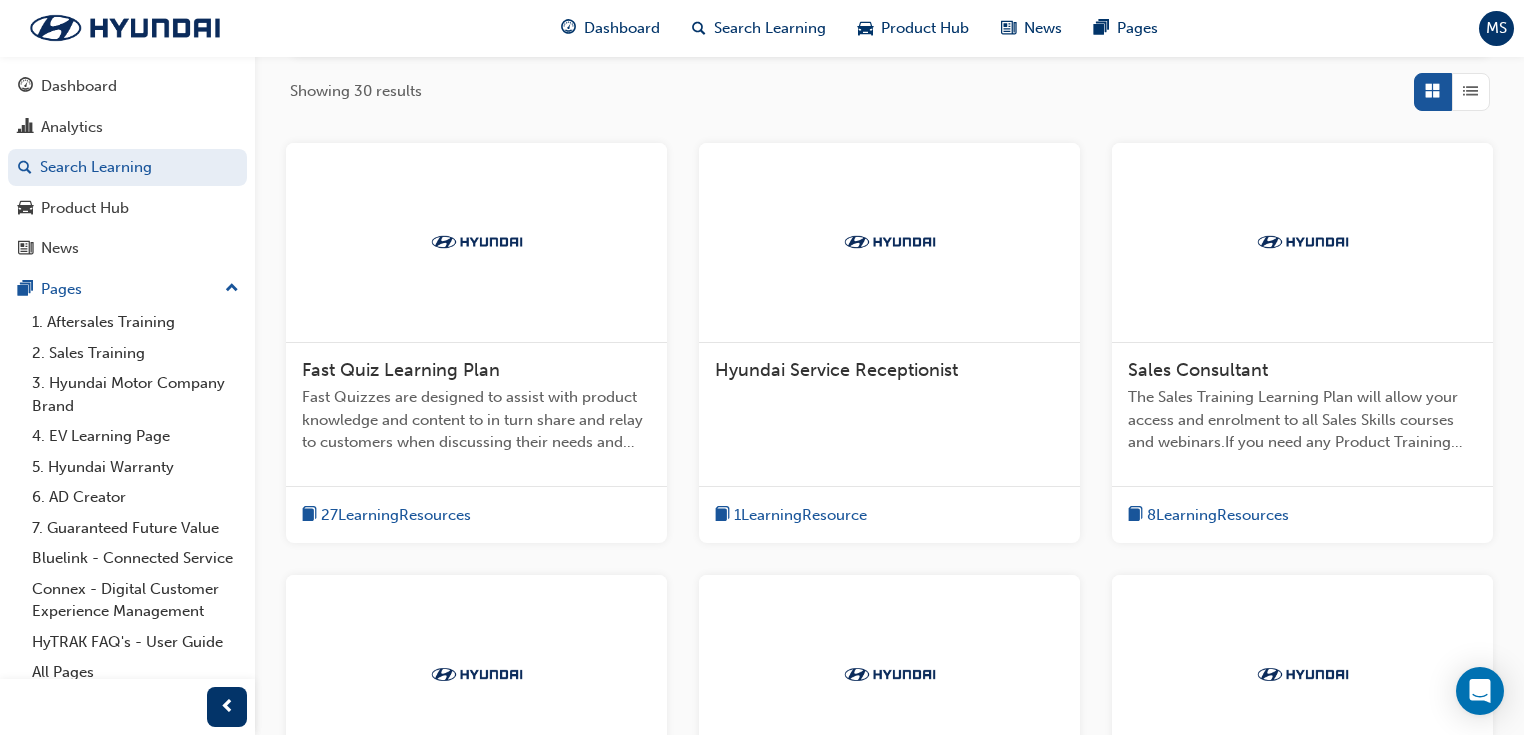 click on "Sales Consultant" at bounding box center [1198, 370] 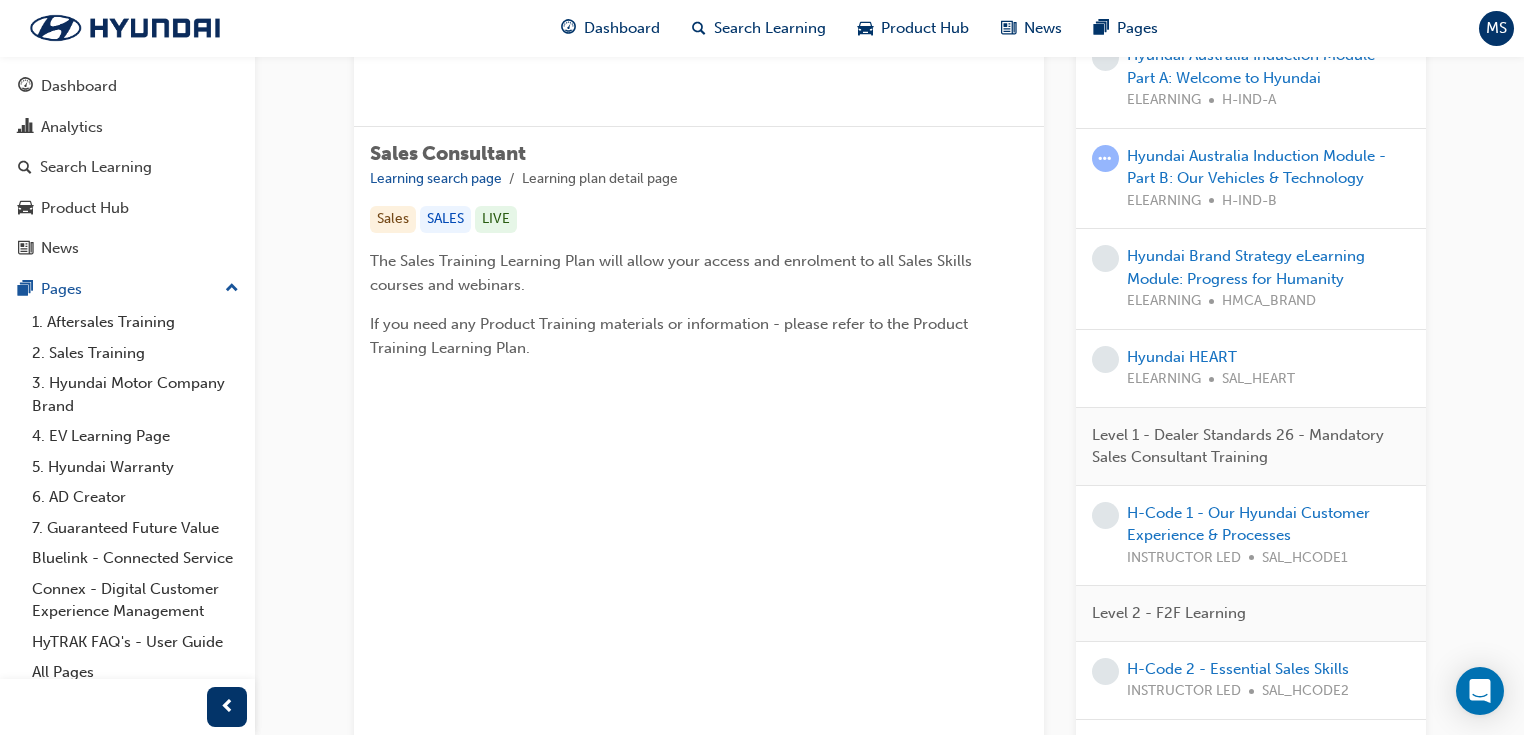 scroll, scrollTop: 320, scrollLeft: 0, axis: vertical 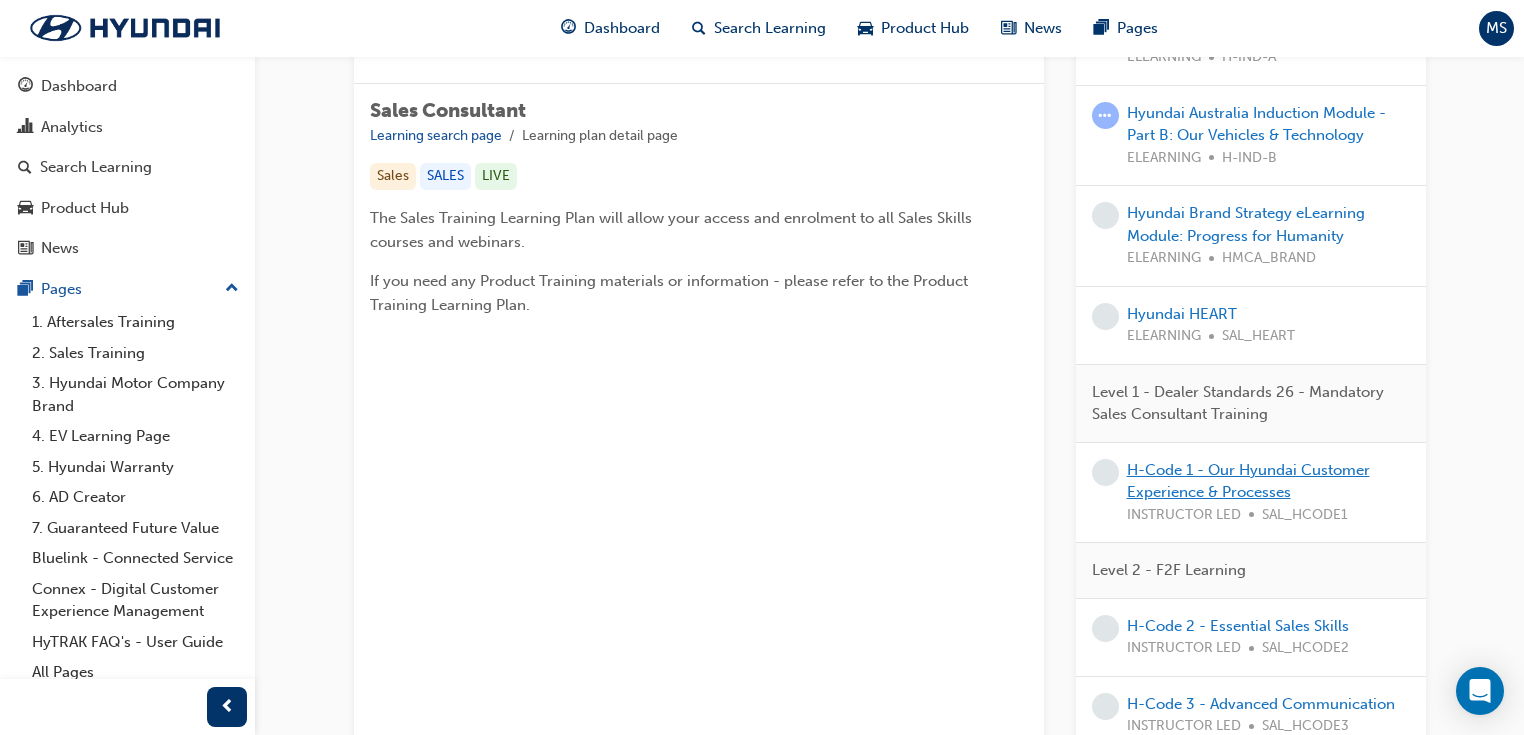 click on "H-Code 1 - Our Hyundai Customer Experience & Processes" at bounding box center (1248, 481) 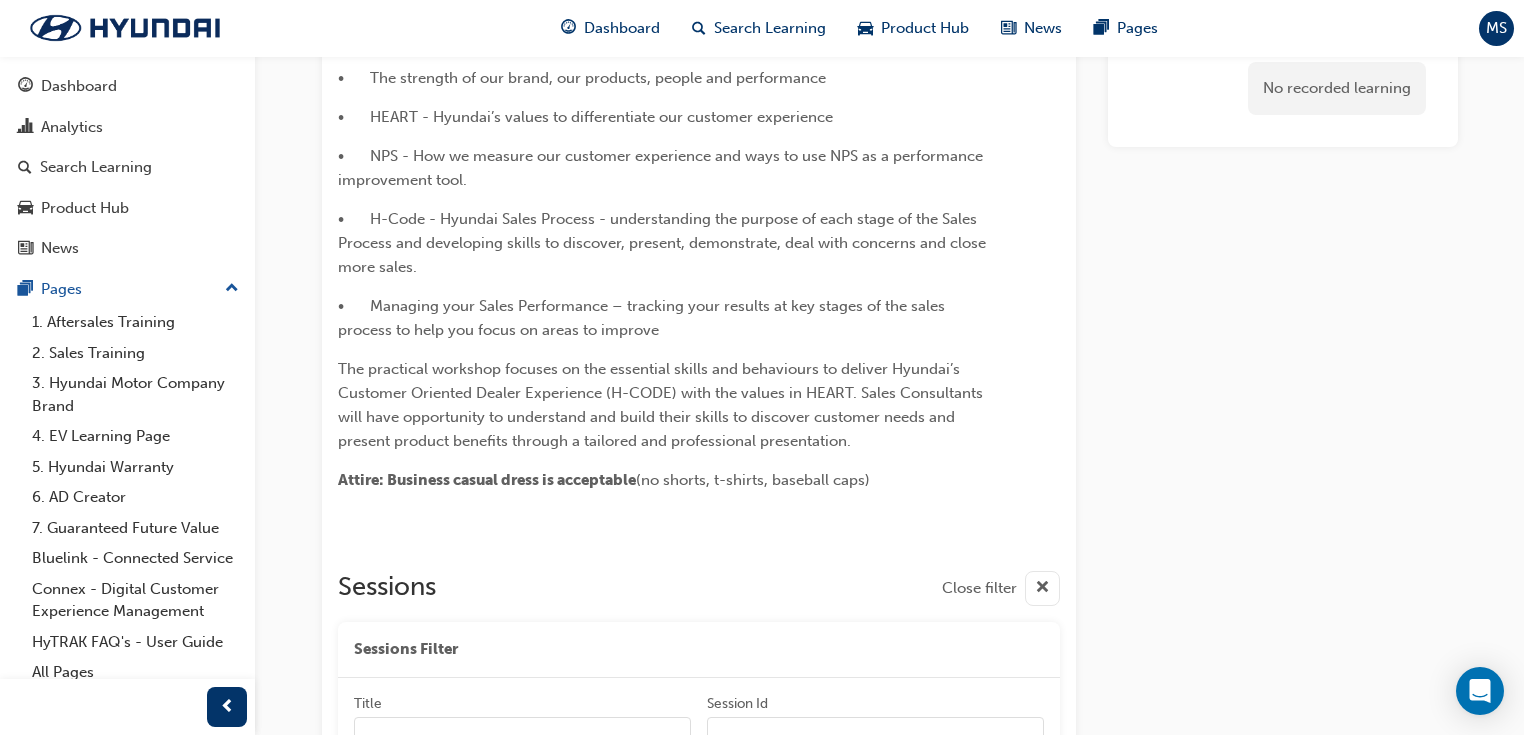 scroll, scrollTop: 0, scrollLeft: 0, axis: both 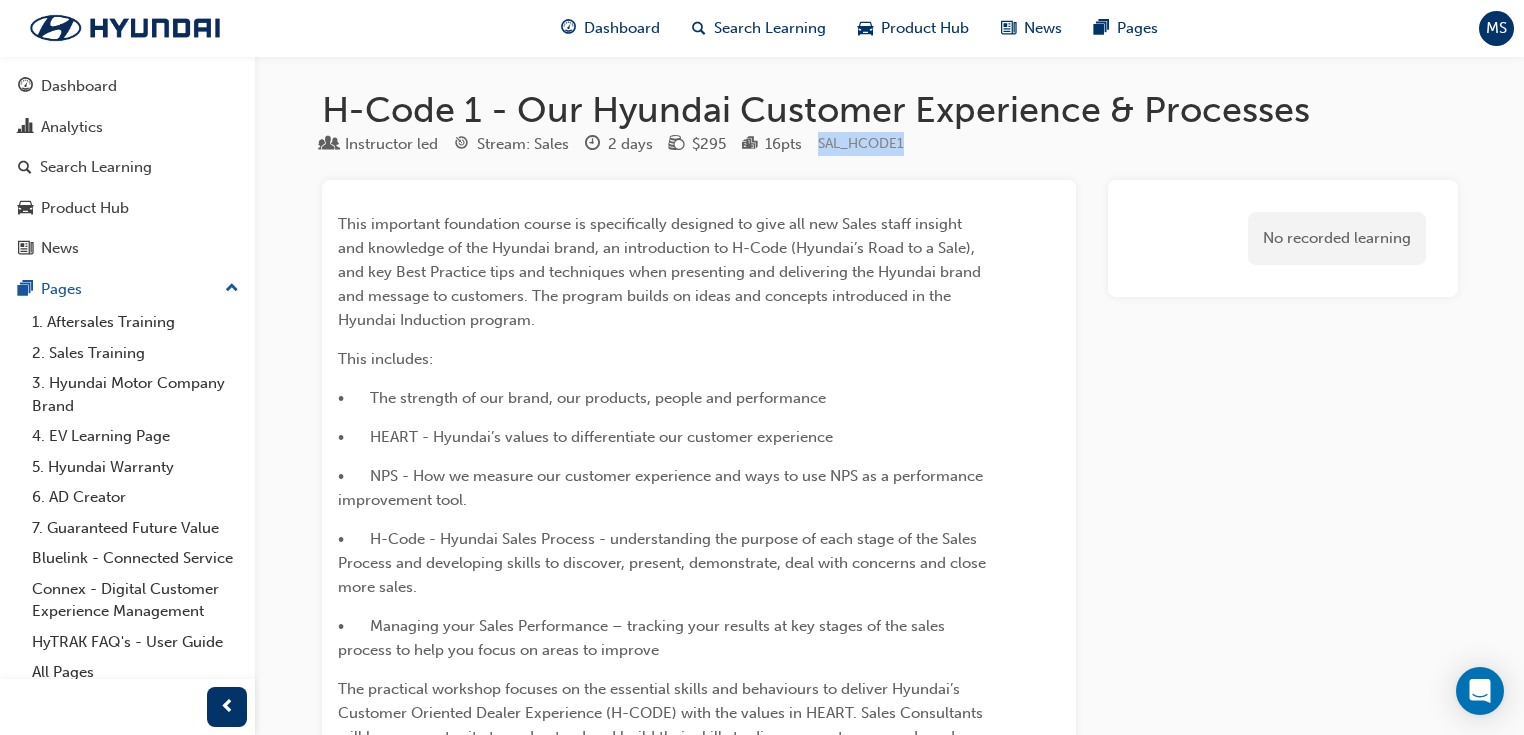 drag, startPoint x: 818, startPoint y: 144, endPoint x: 922, endPoint y: 143, distance: 104.00481 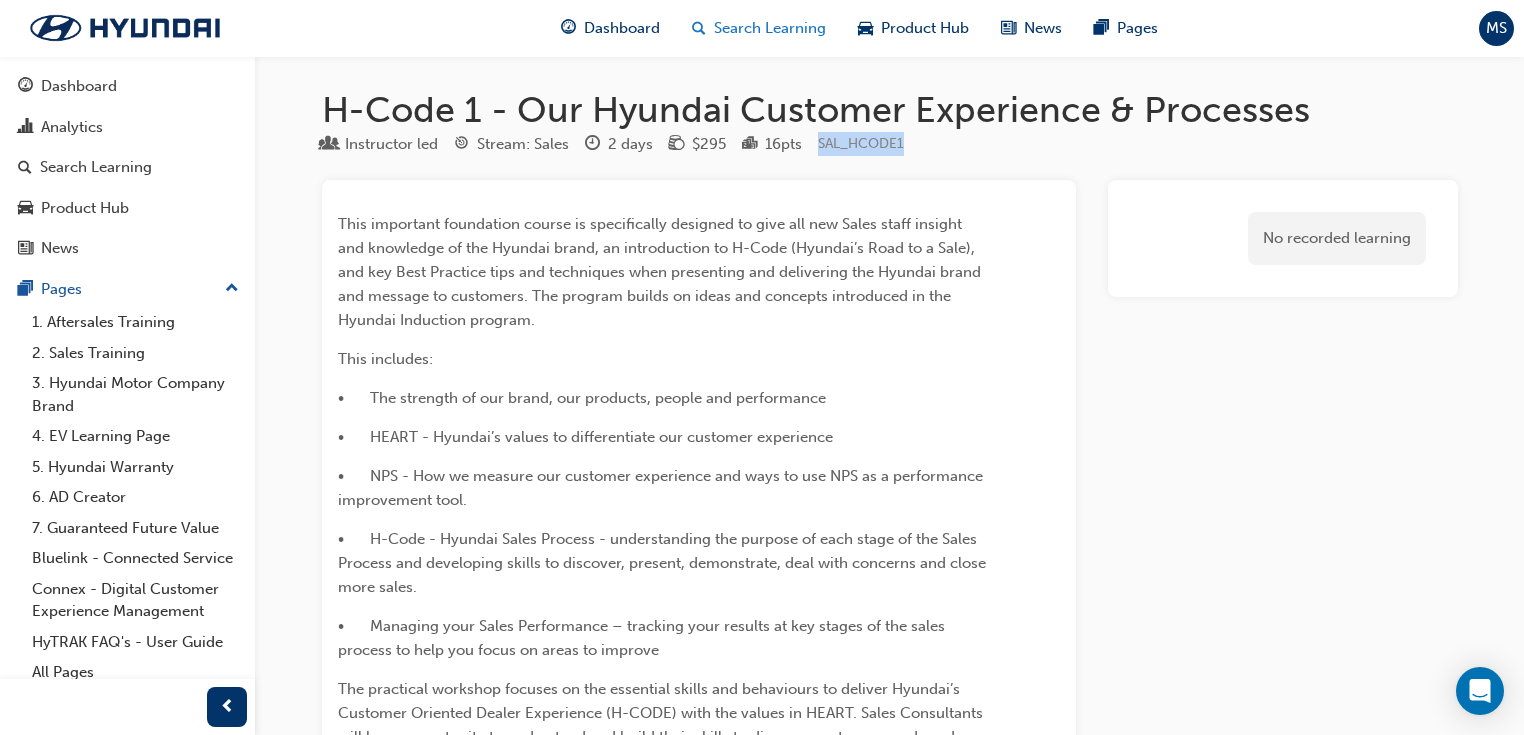 click on "Search Learning" at bounding box center [770, 28] 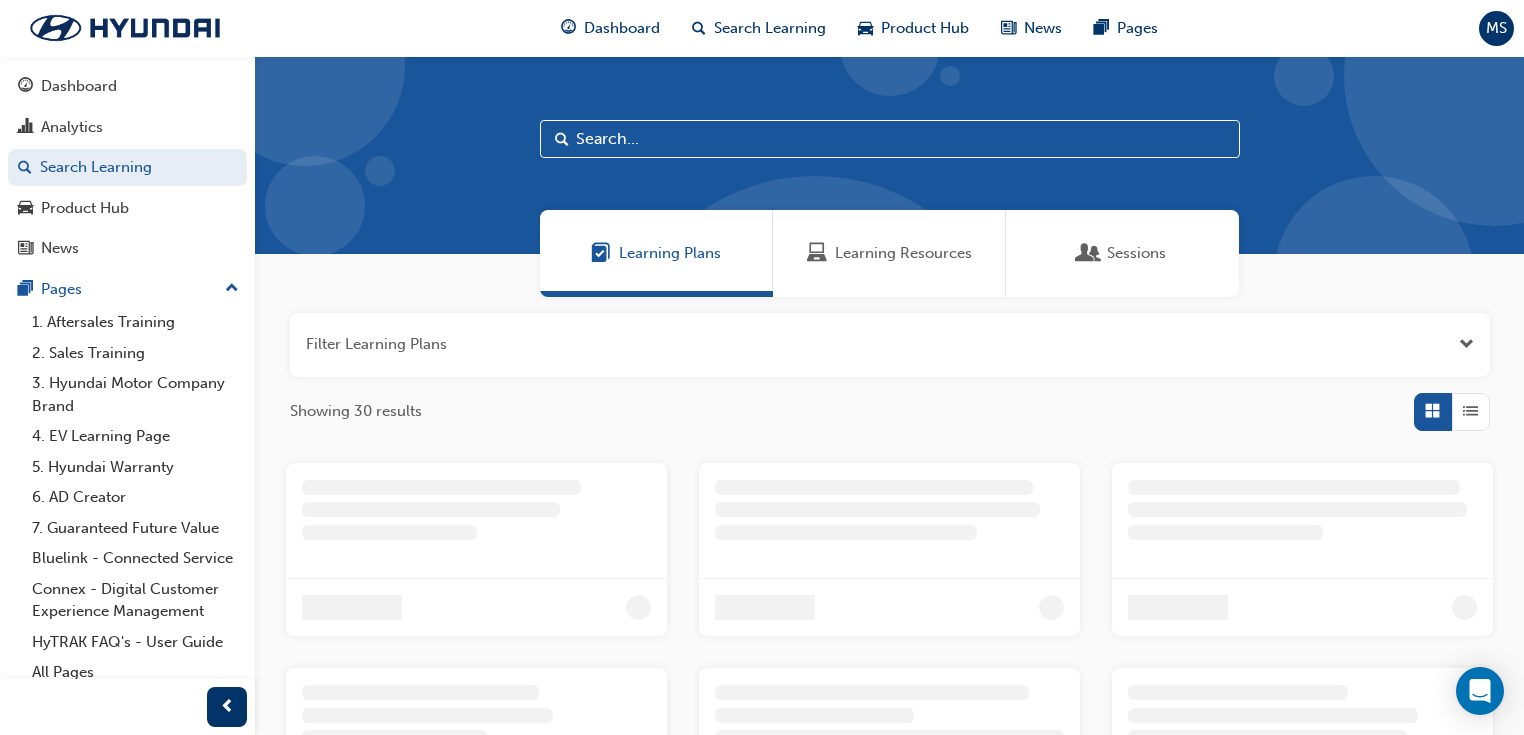click at bounding box center (890, 139) 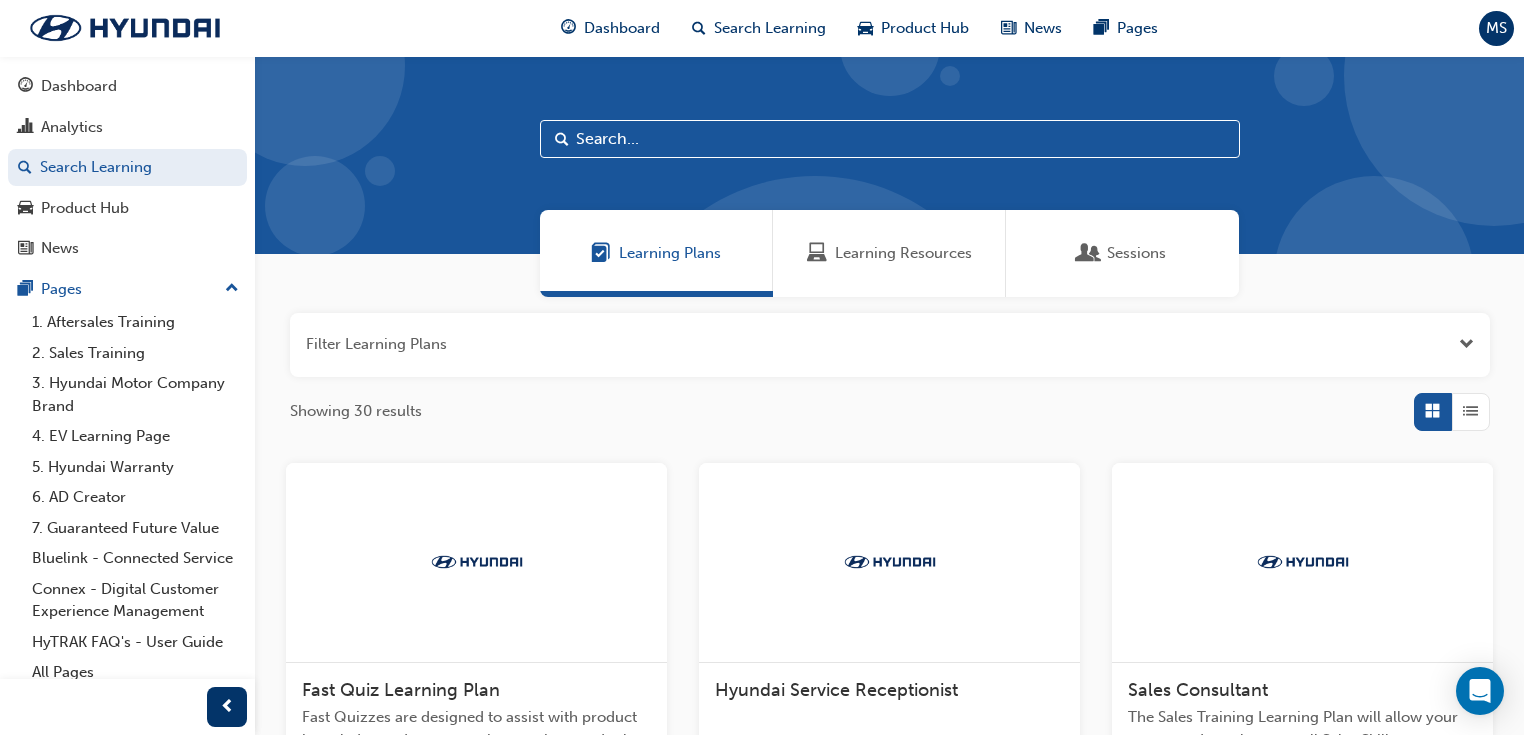 paste on "VEN-QX-PG" 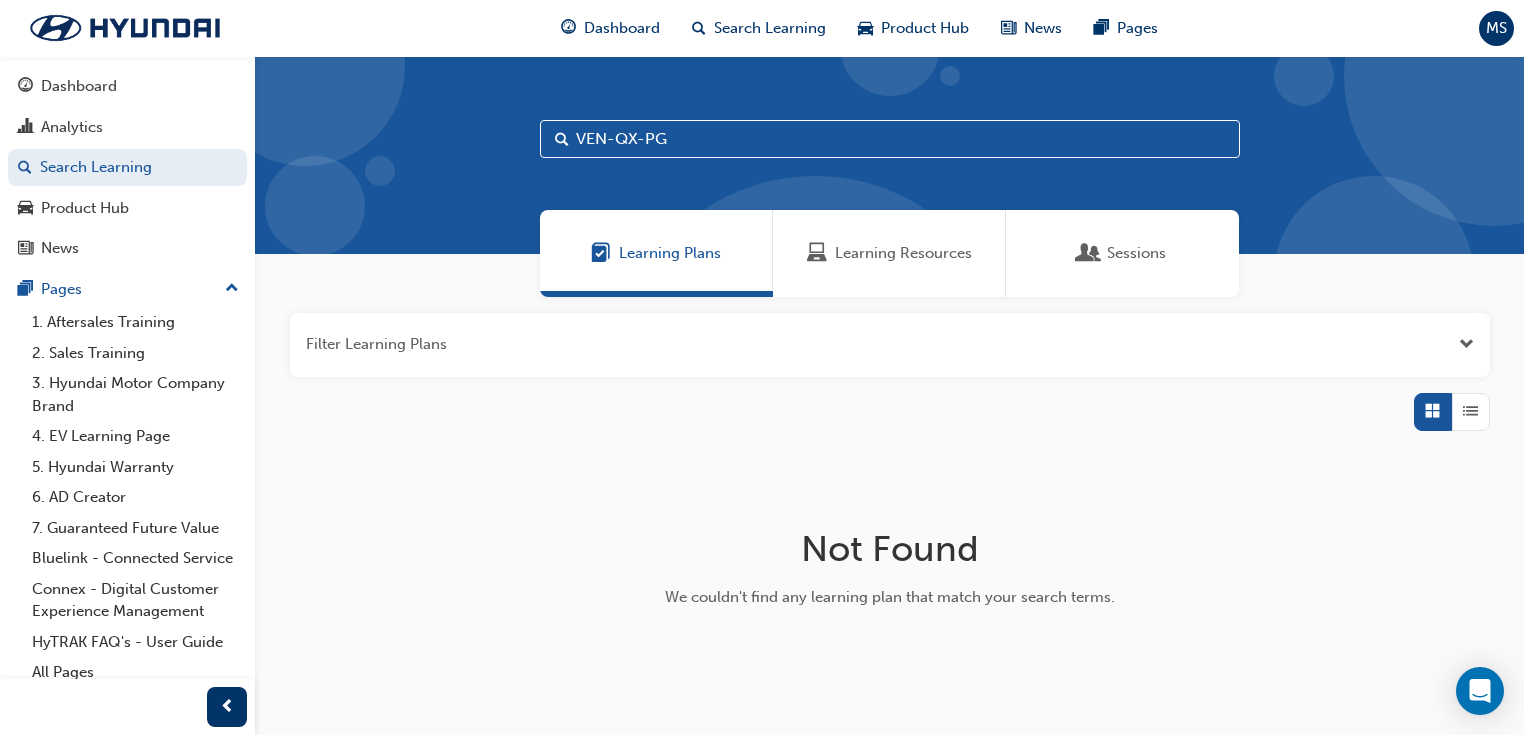 type on "VEN-QX-PG" 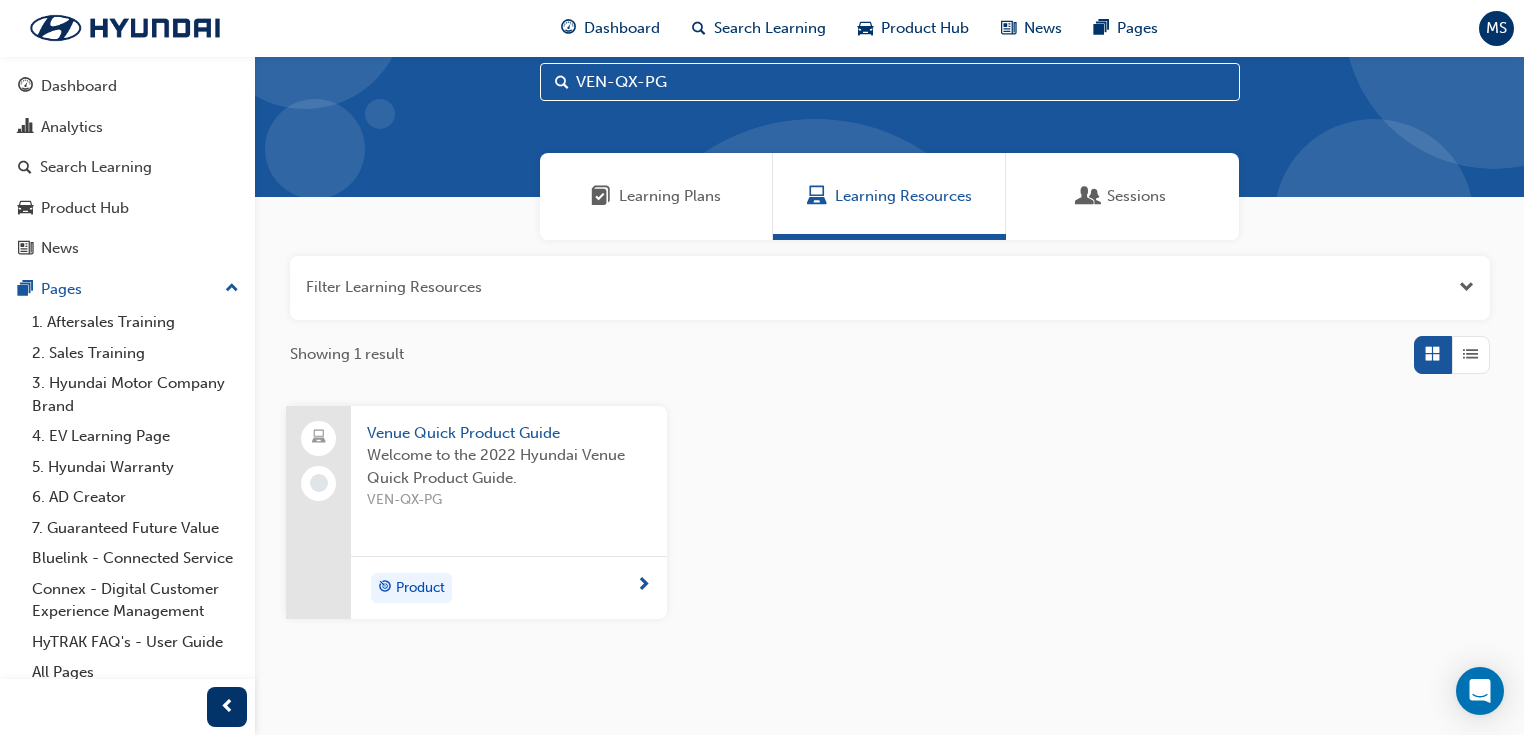 scroll, scrollTop: 134, scrollLeft: 0, axis: vertical 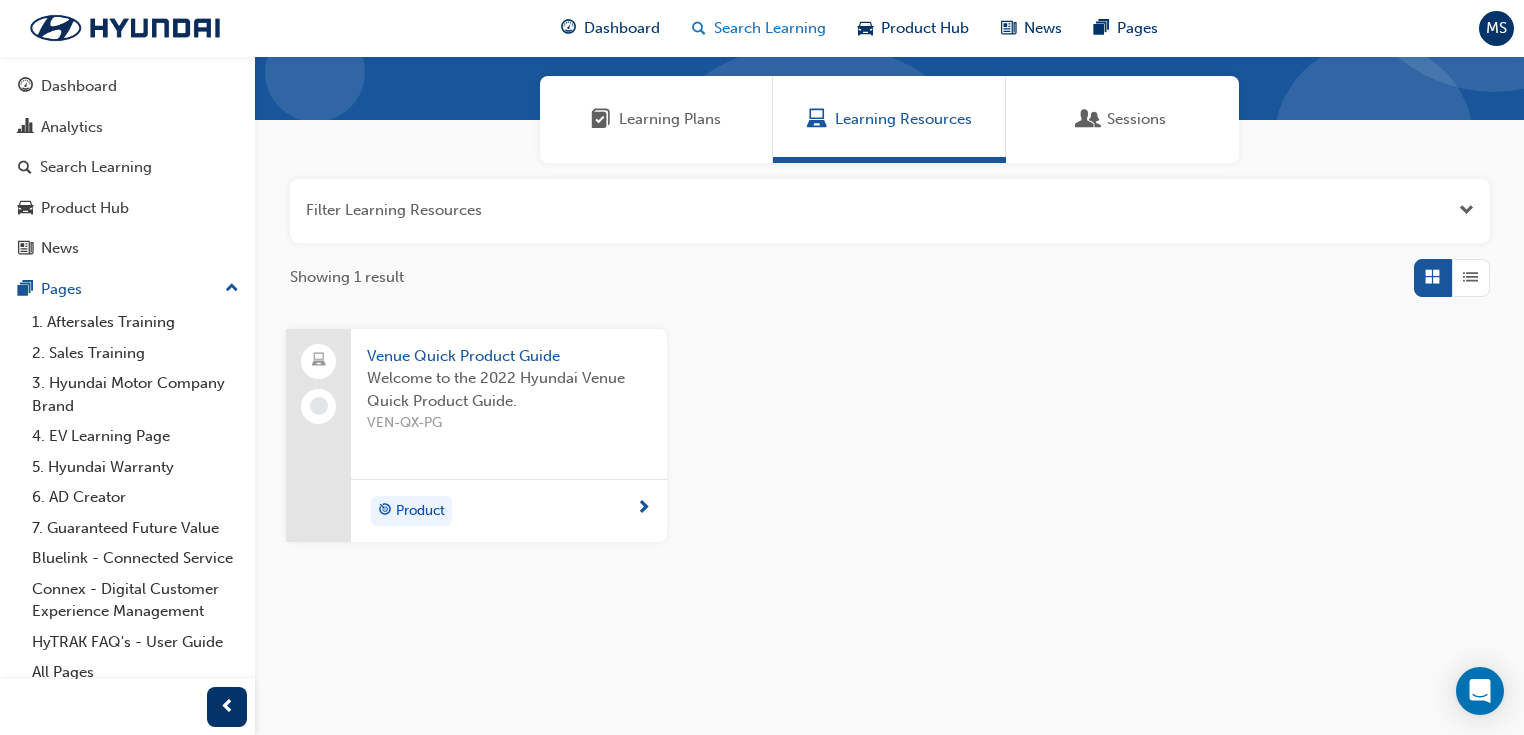 click on "Search Learning" at bounding box center (759, 28) 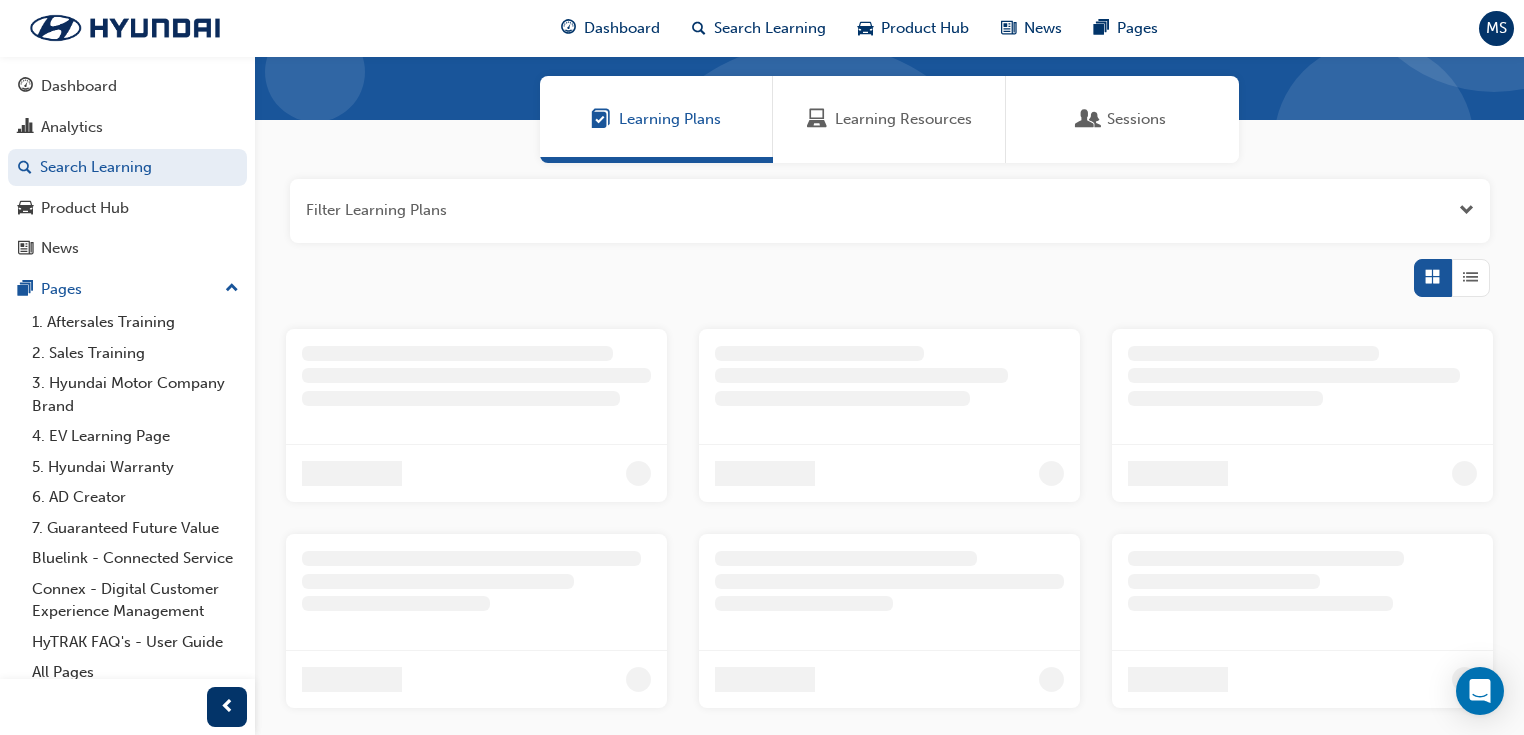 scroll, scrollTop: 0, scrollLeft: 0, axis: both 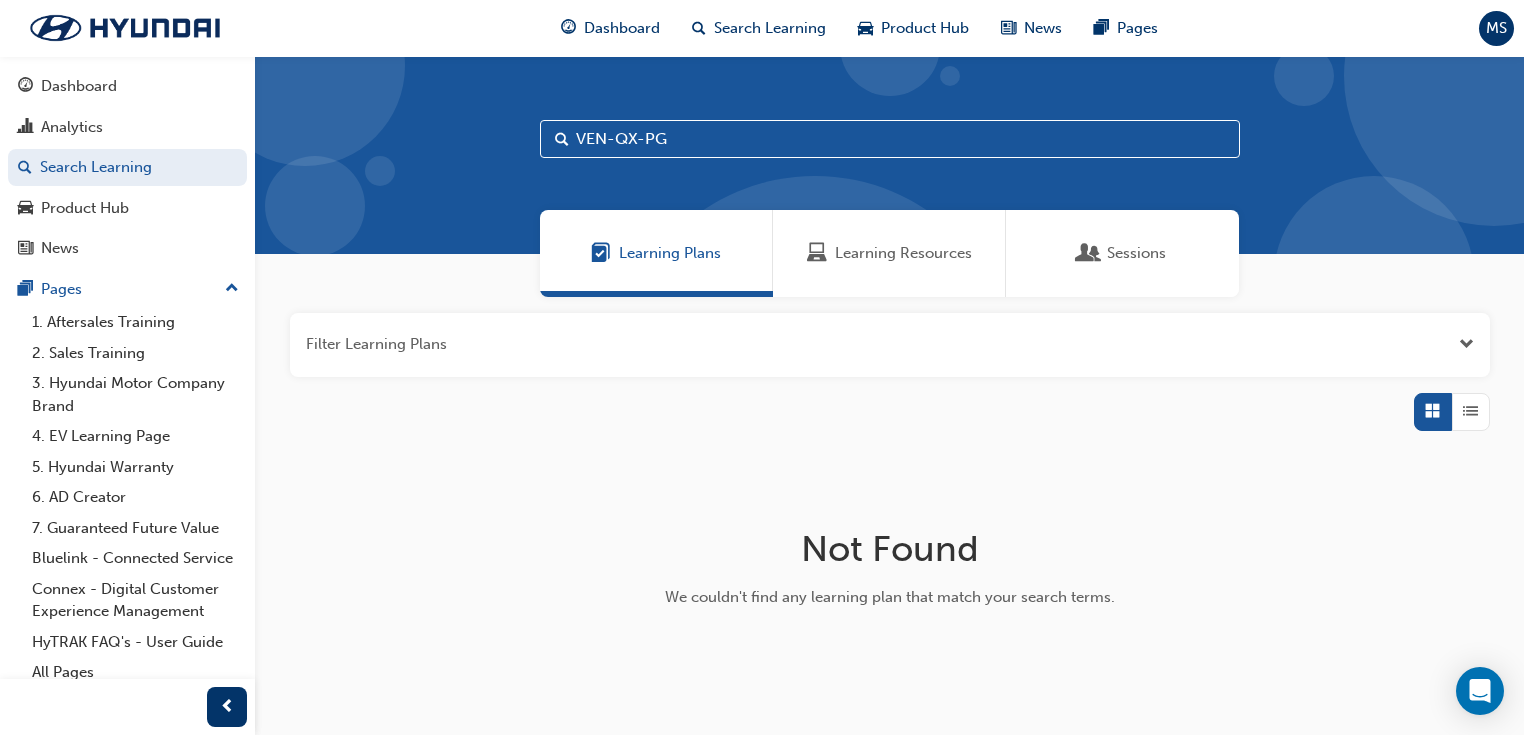 click on "Learning Resources" at bounding box center [903, 253] 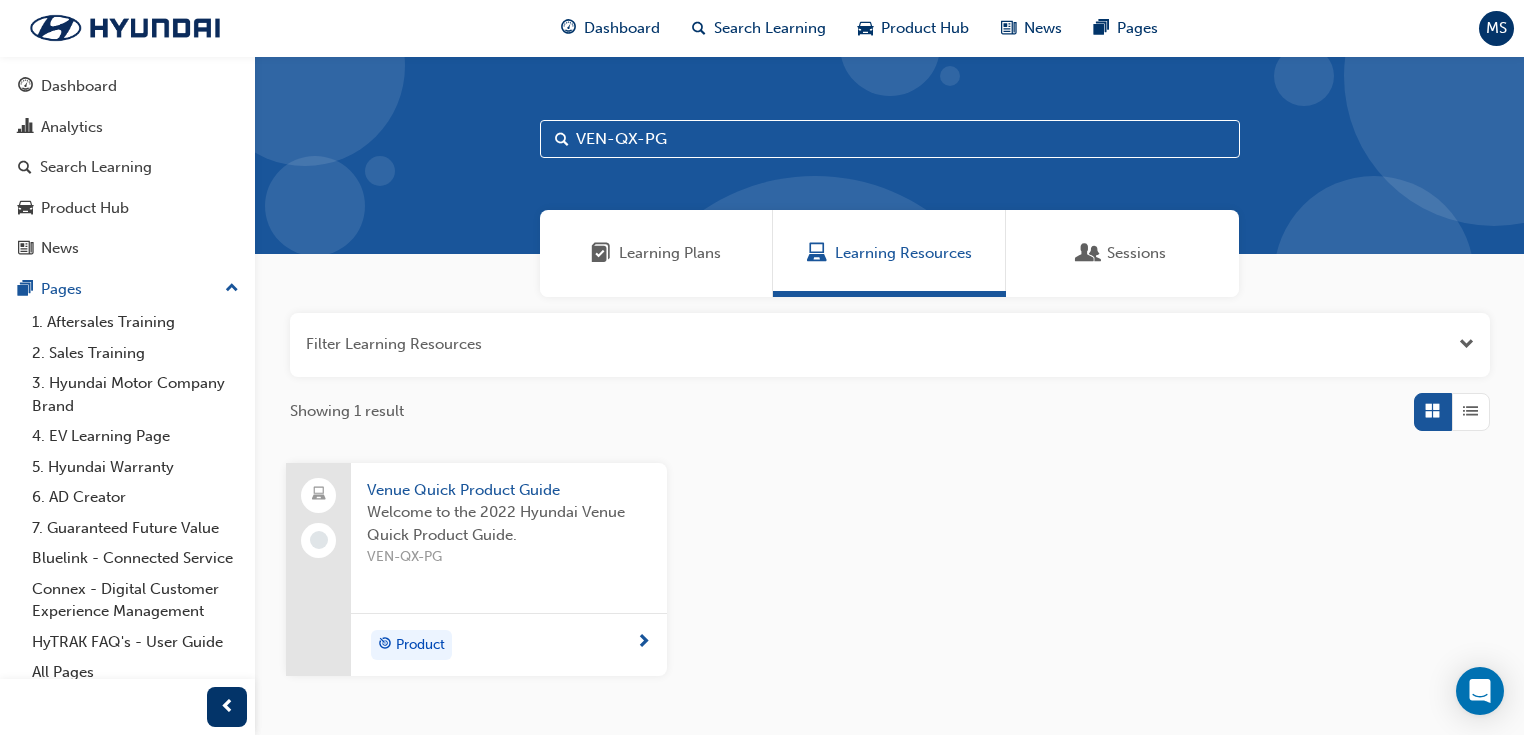 click at bounding box center [1466, 344] 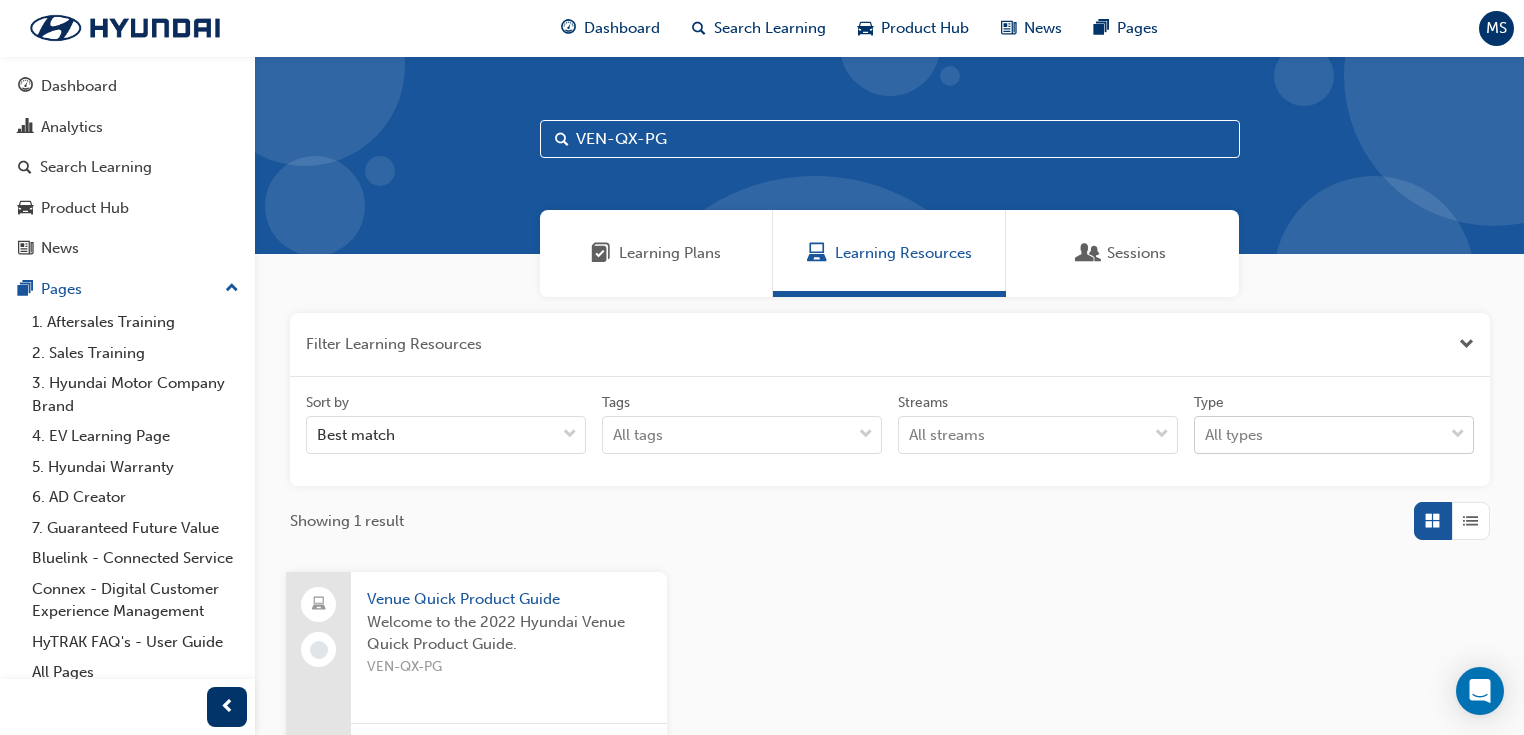 click at bounding box center (1458, 435) 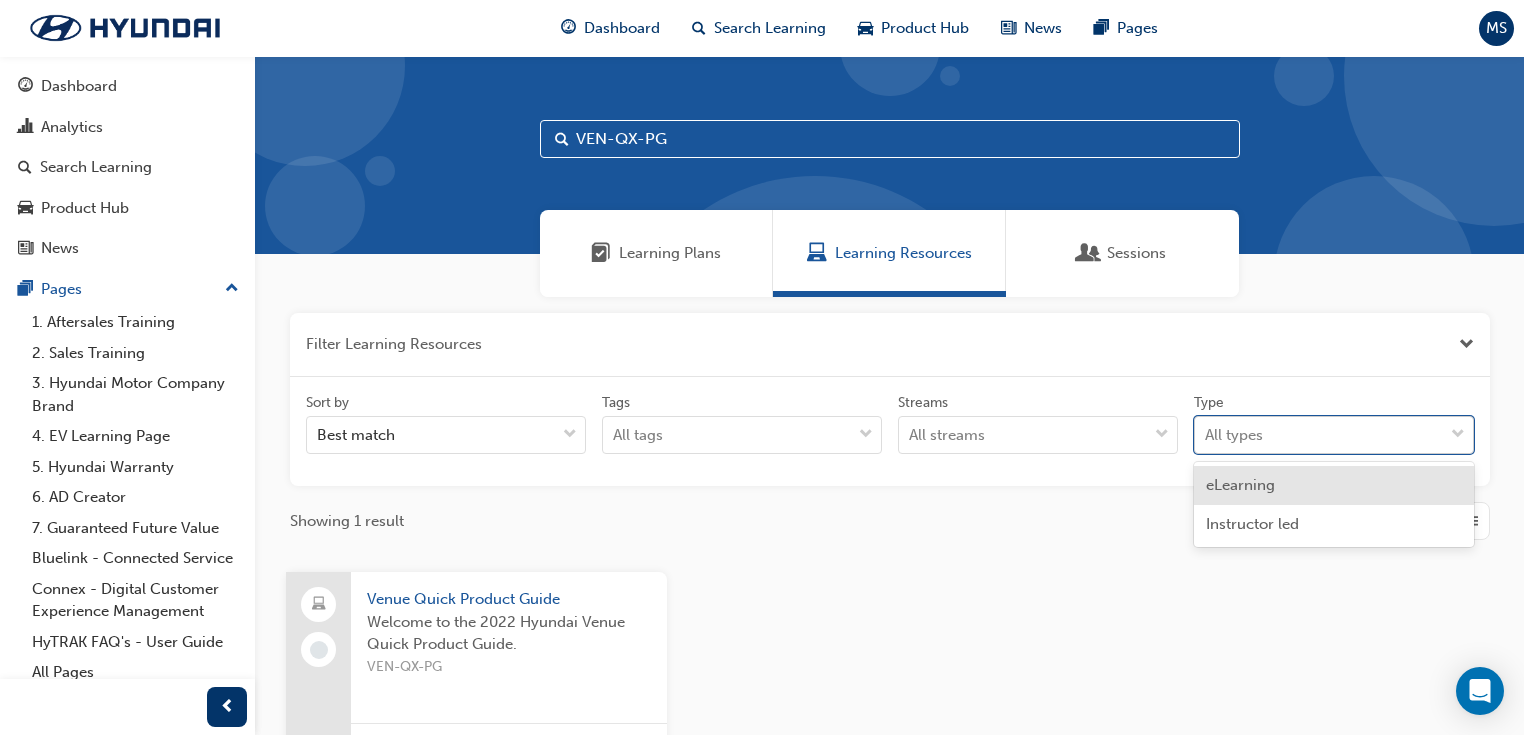 click at bounding box center [1458, 435] 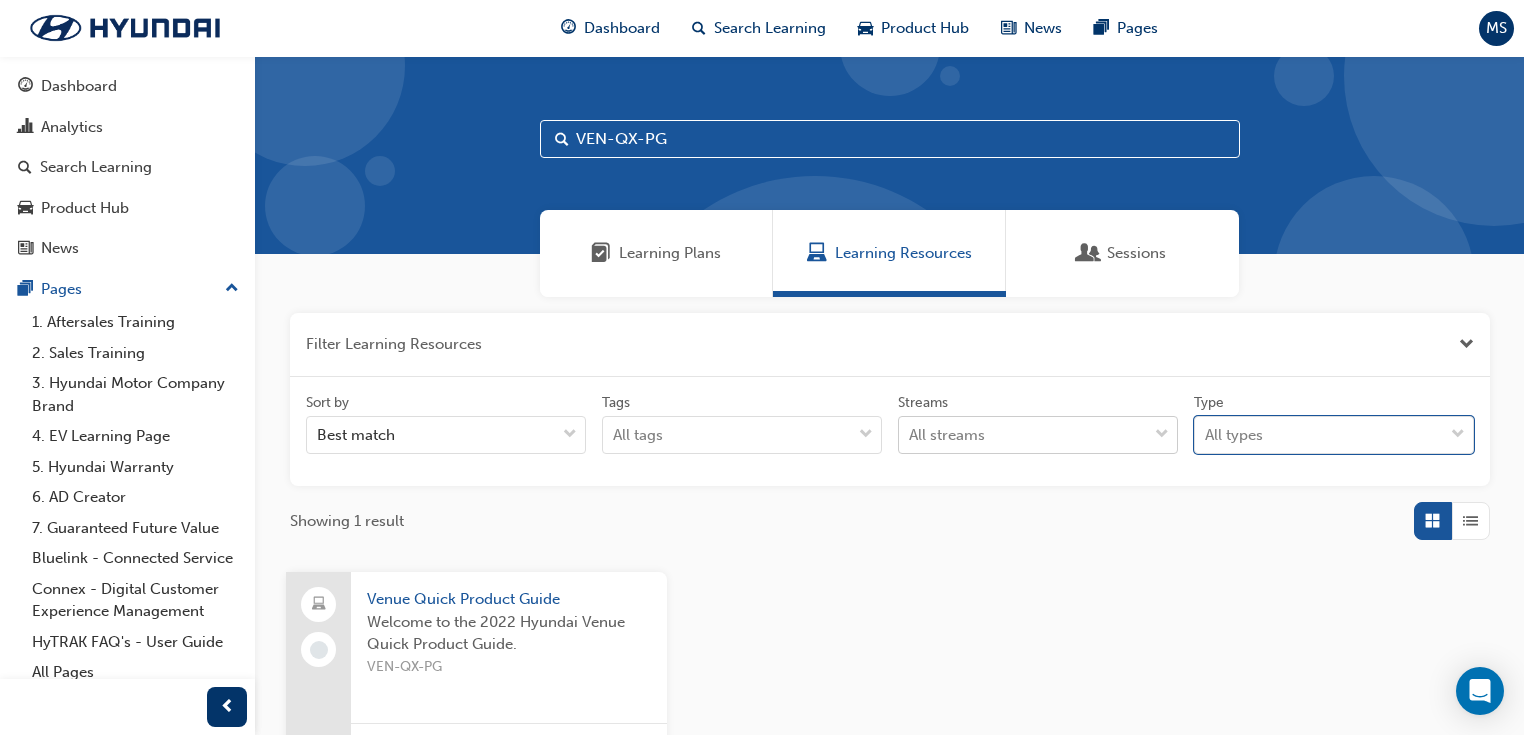click on "Sort by Best match Tags All tags Streams All streams Type       0 results available. Select is focused ,type to refine list, press Down to open the menu,  All types" at bounding box center (890, 432) 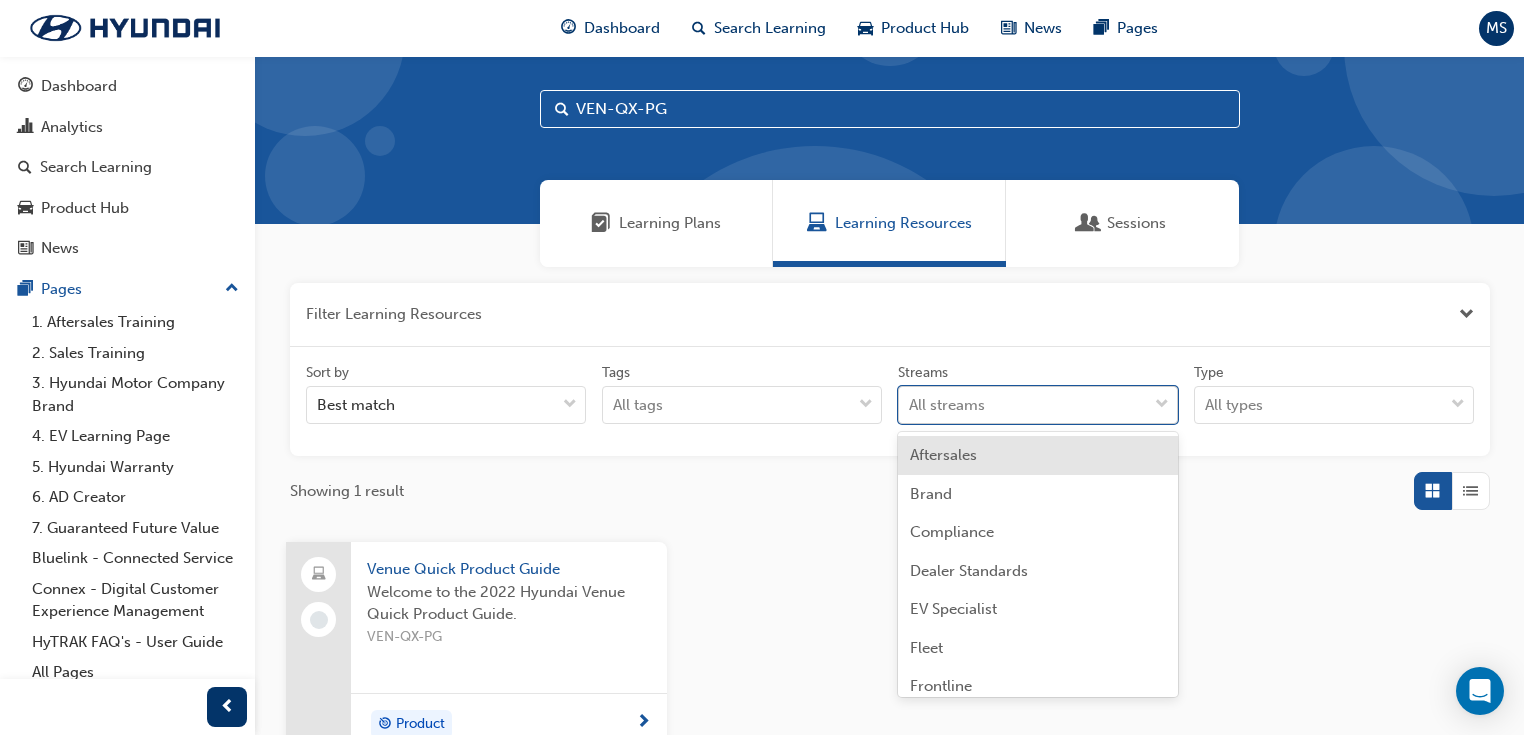 scroll, scrollTop: 35, scrollLeft: 0, axis: vertical 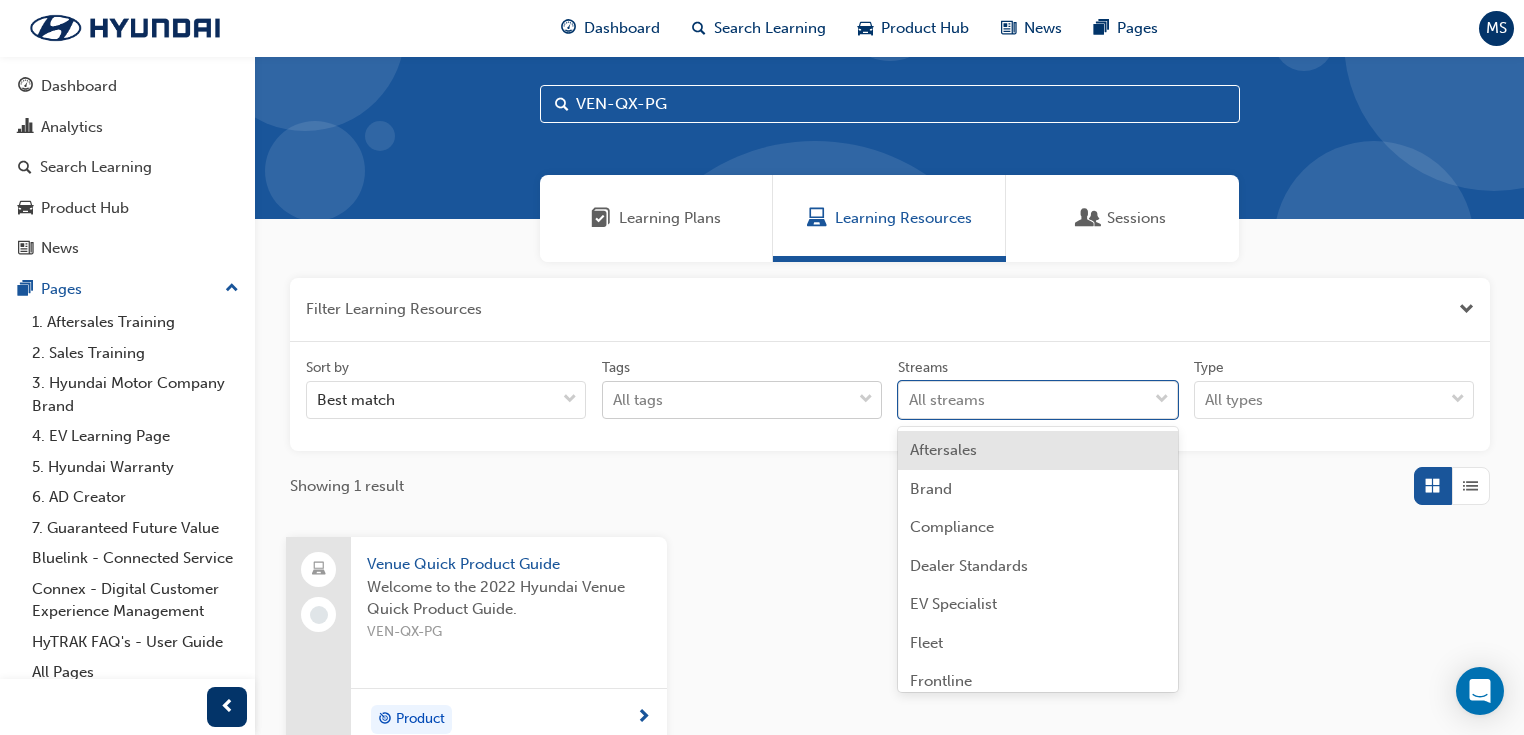 click on "All tags" at bounding box center [727, 400] 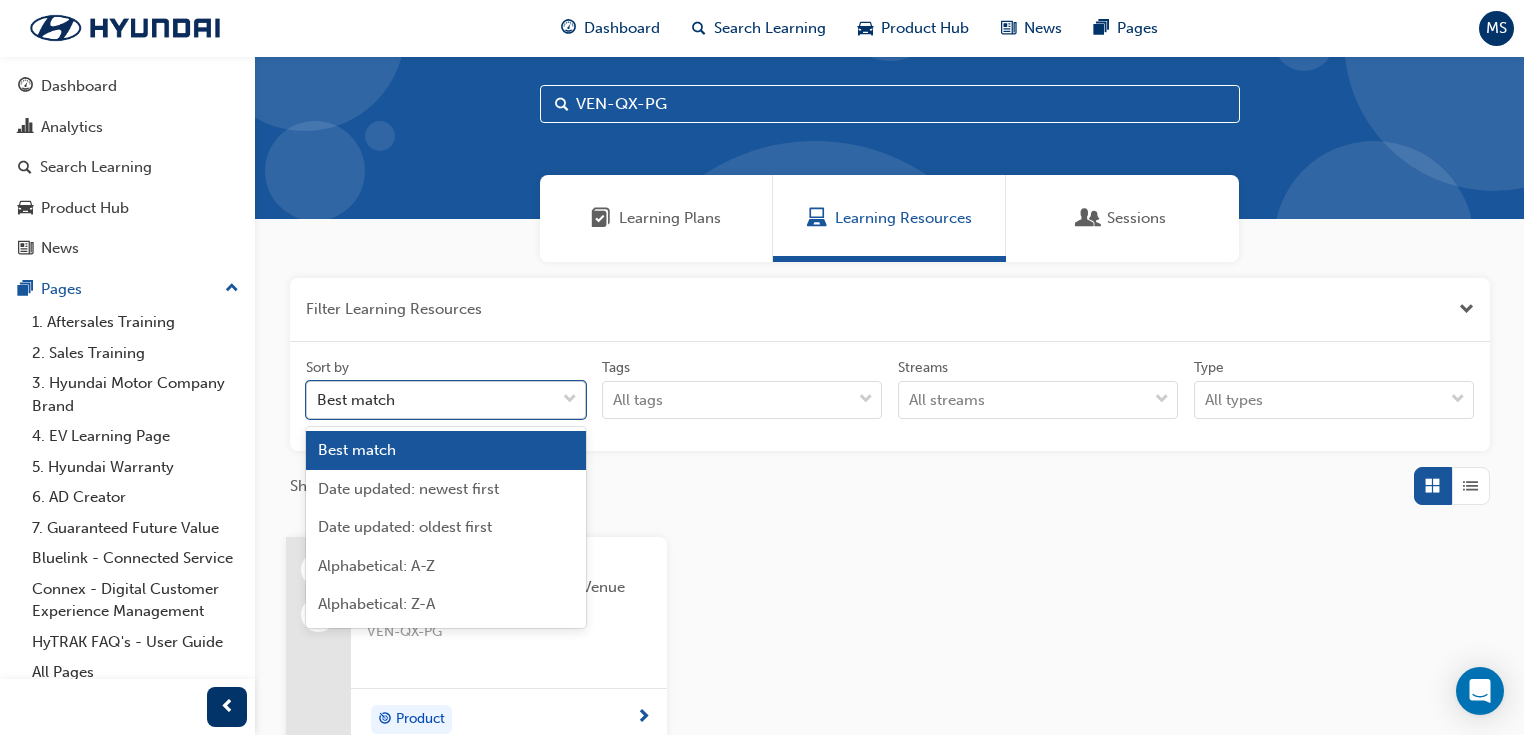 click on "Best match" at bounding box center [431, 400] 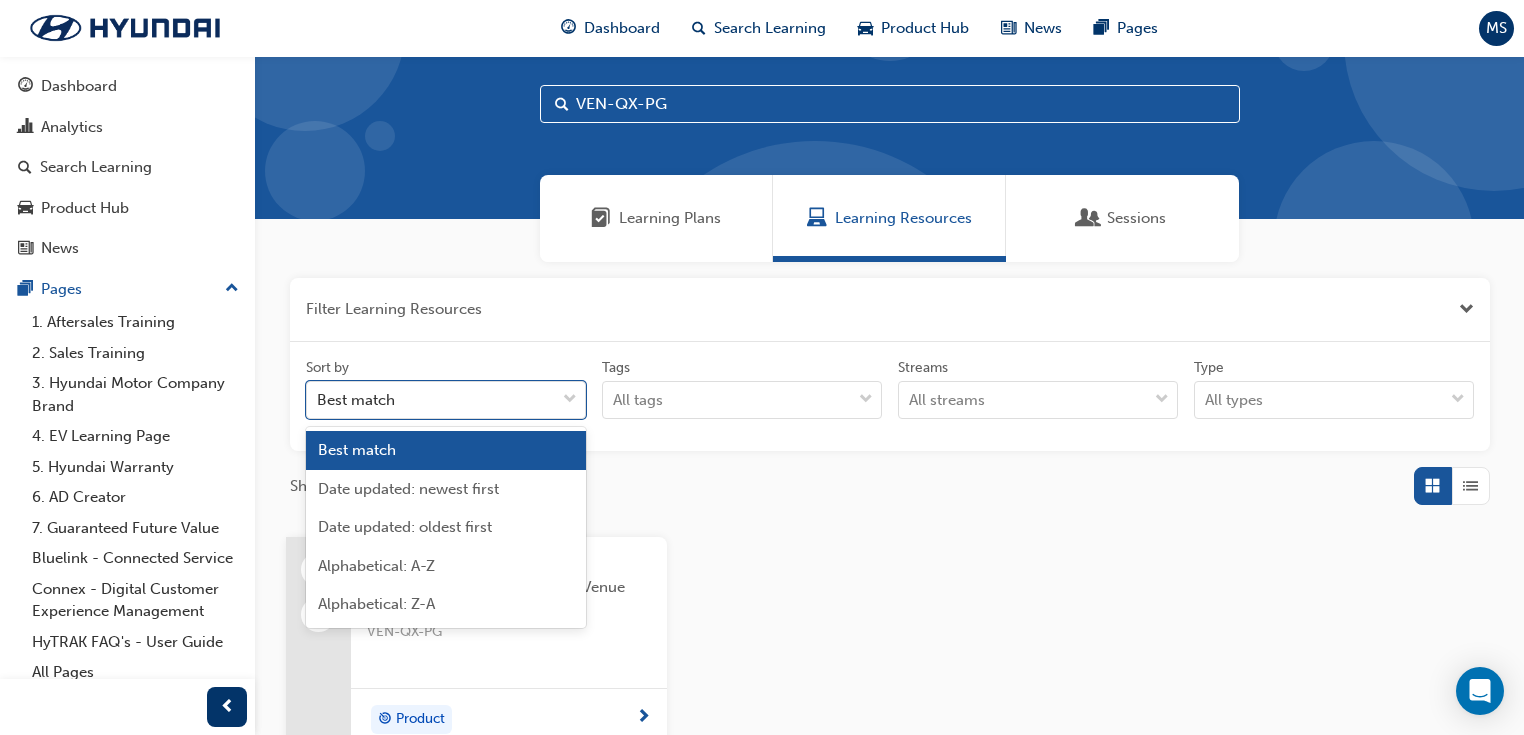 click on "Showing 1 result" at bounding box center (890, 486) 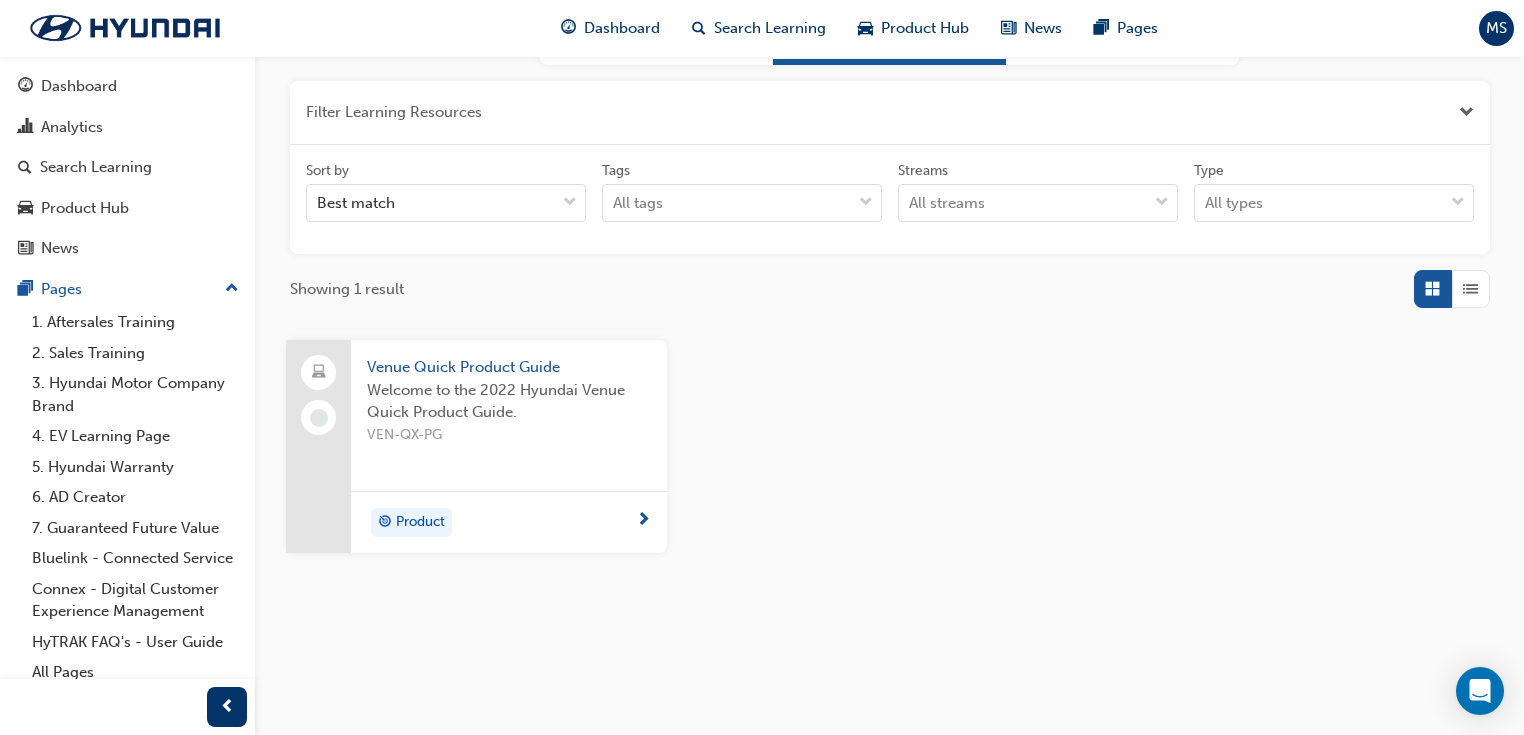 scroll, scrollTop: 244, scrollLeft: 0, axis: vertical 